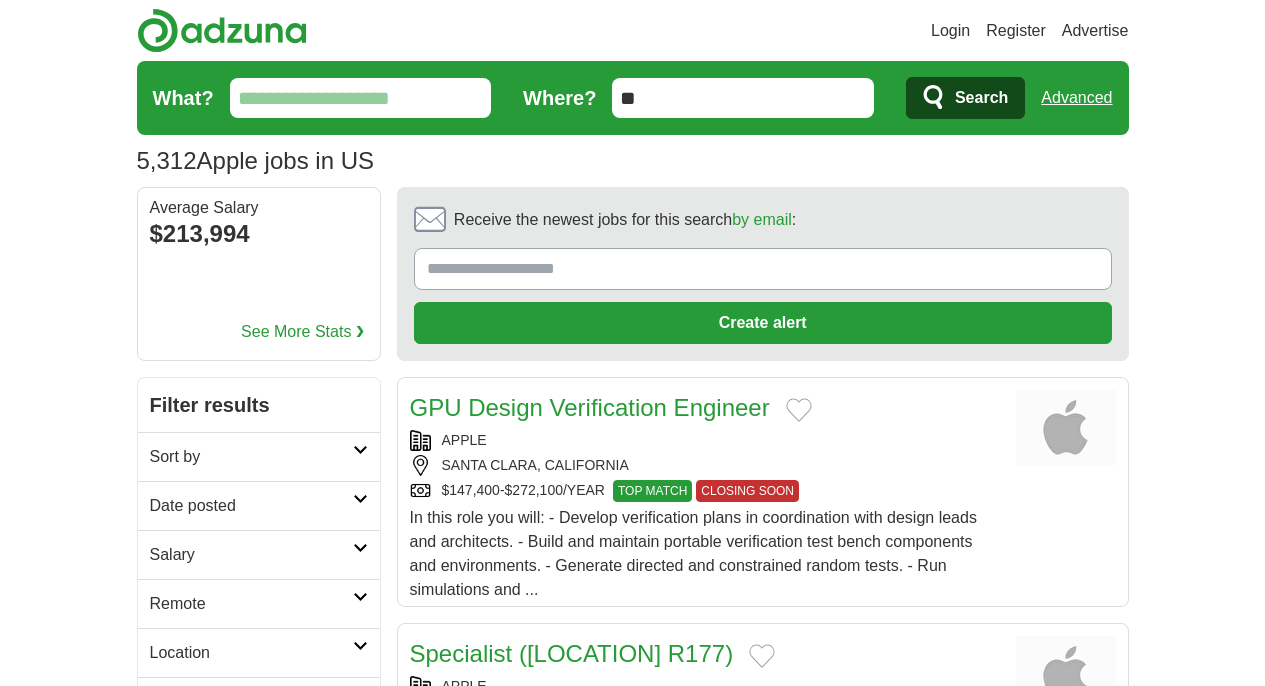 scroll, scrollTop: 0, scrollLeft: 0, axis: both 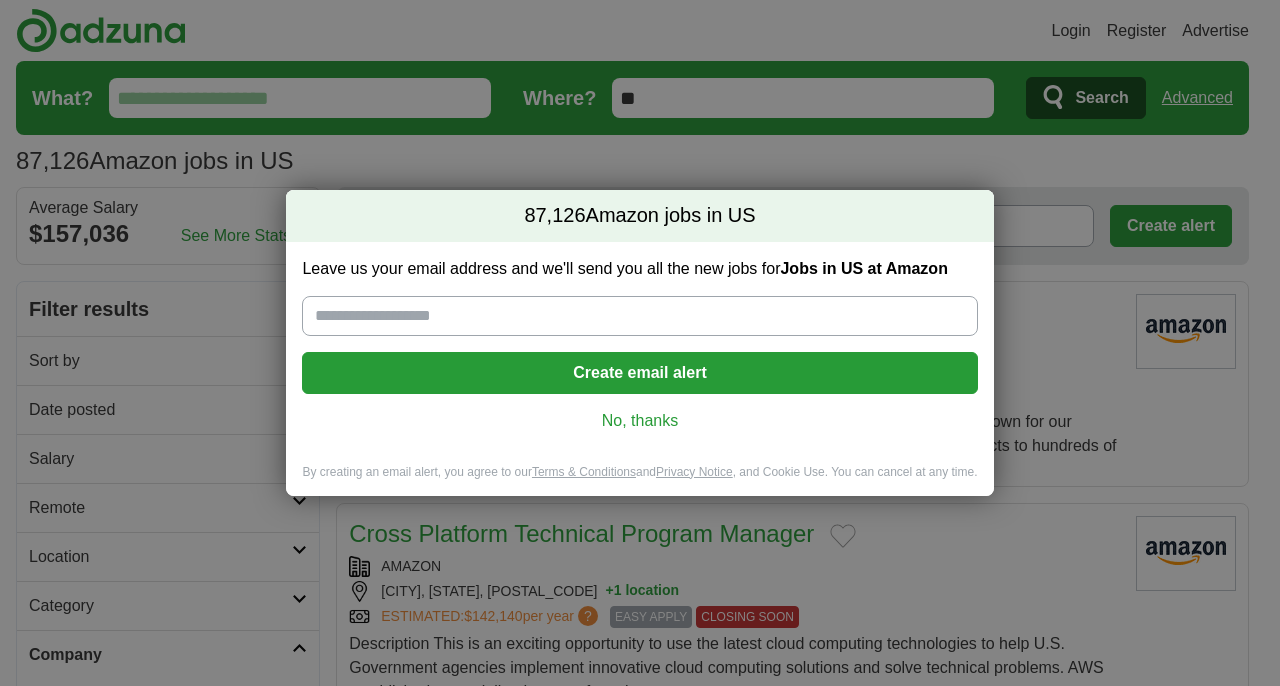 click on "Leave us your email address and we'll send you all the new jobs for  Jobs in US at Amazon" at bounding box center (639, 316) 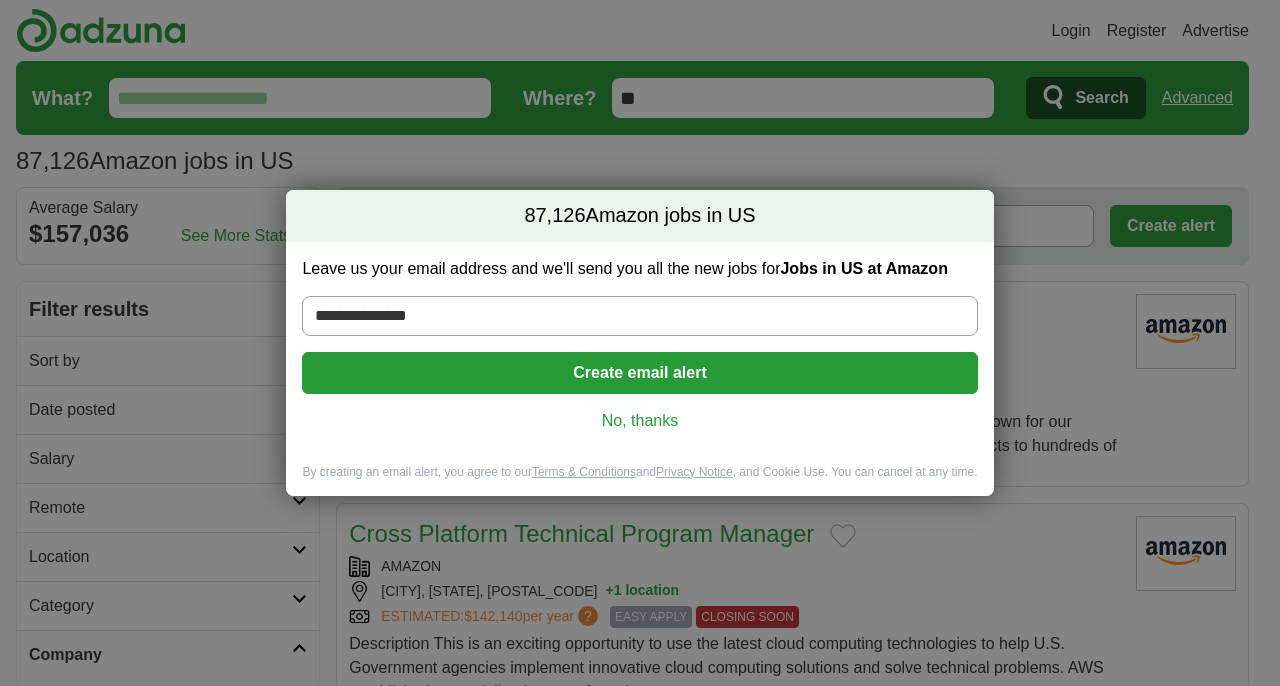 type on "**********" 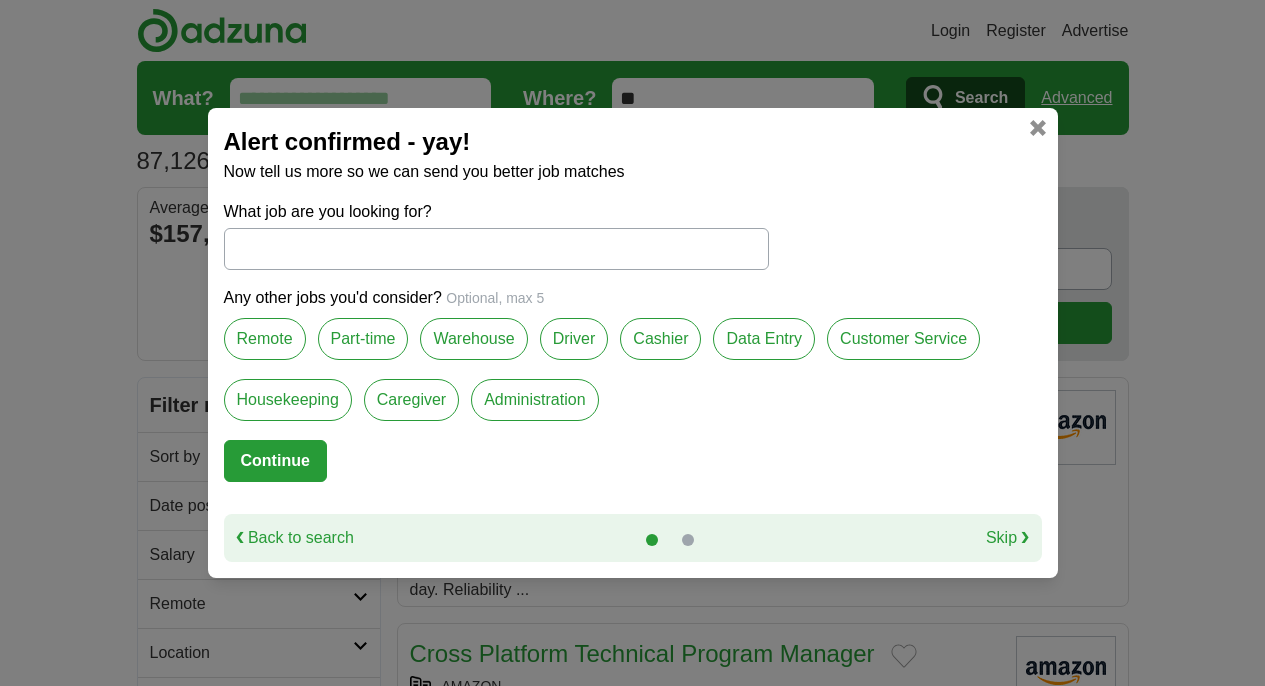 click on "Remote" at bounding box center [265, 339] 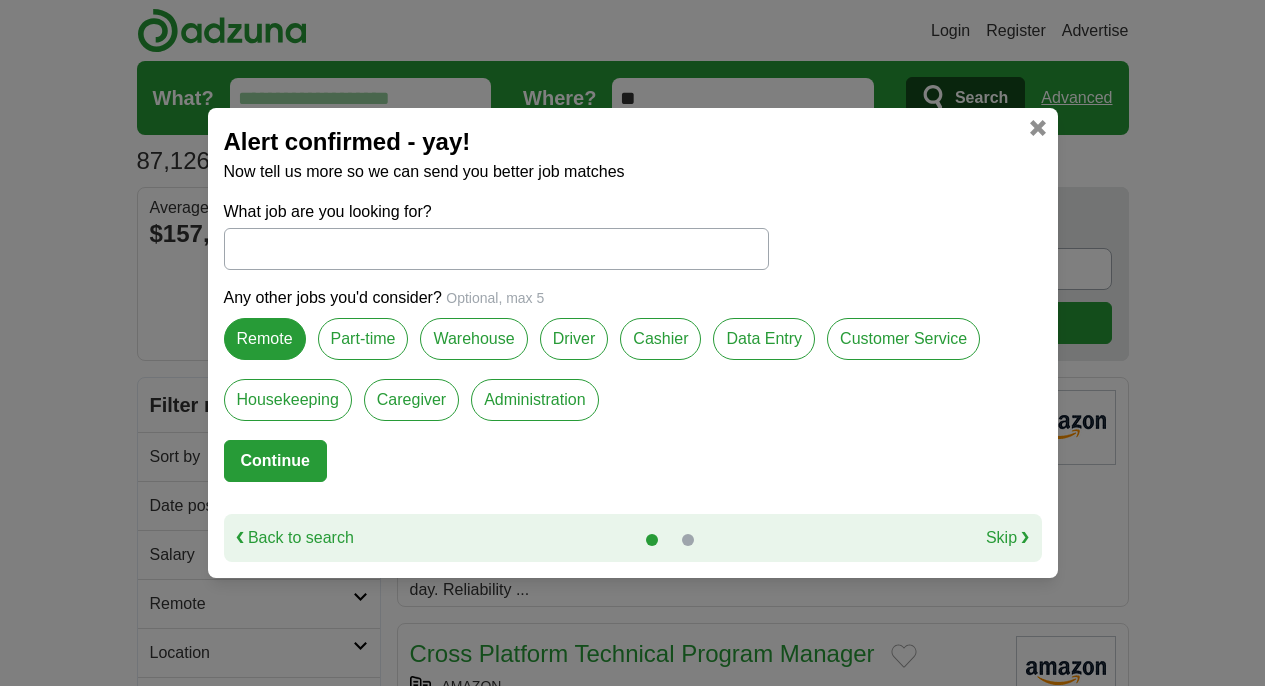 click on "Part-time" at bounding box center [363, 339] 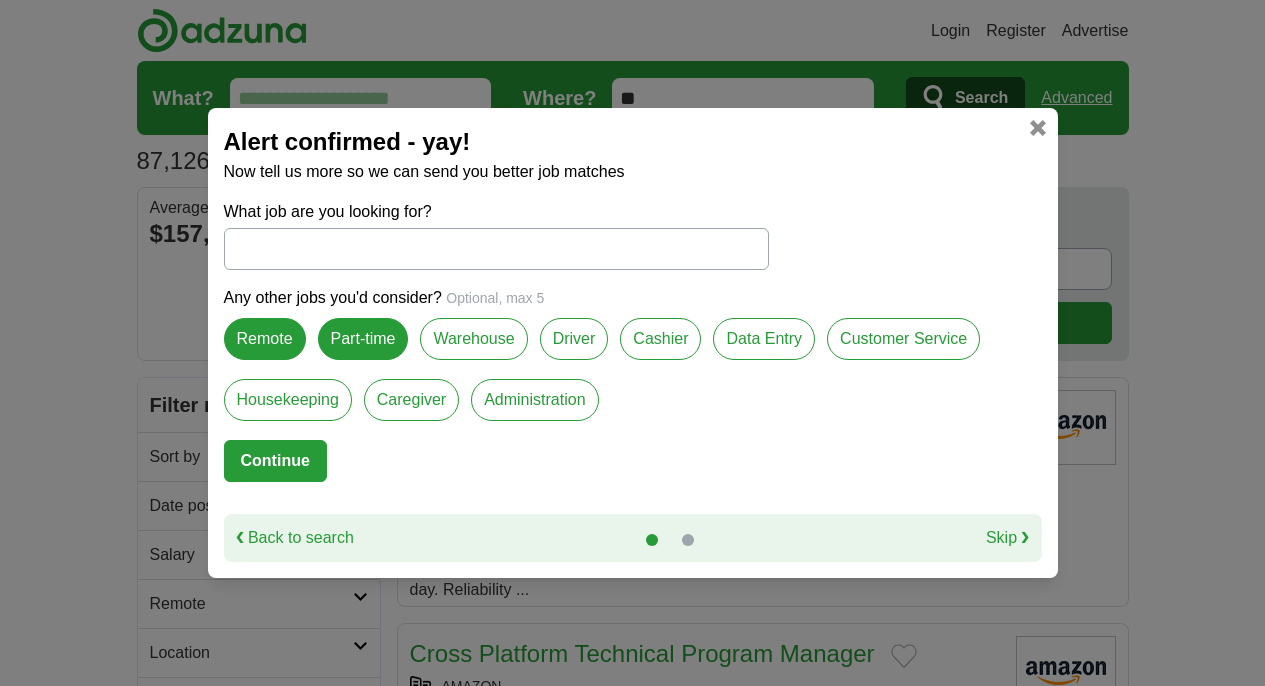 click on "Warehouse" at bounding box center (473, 339) 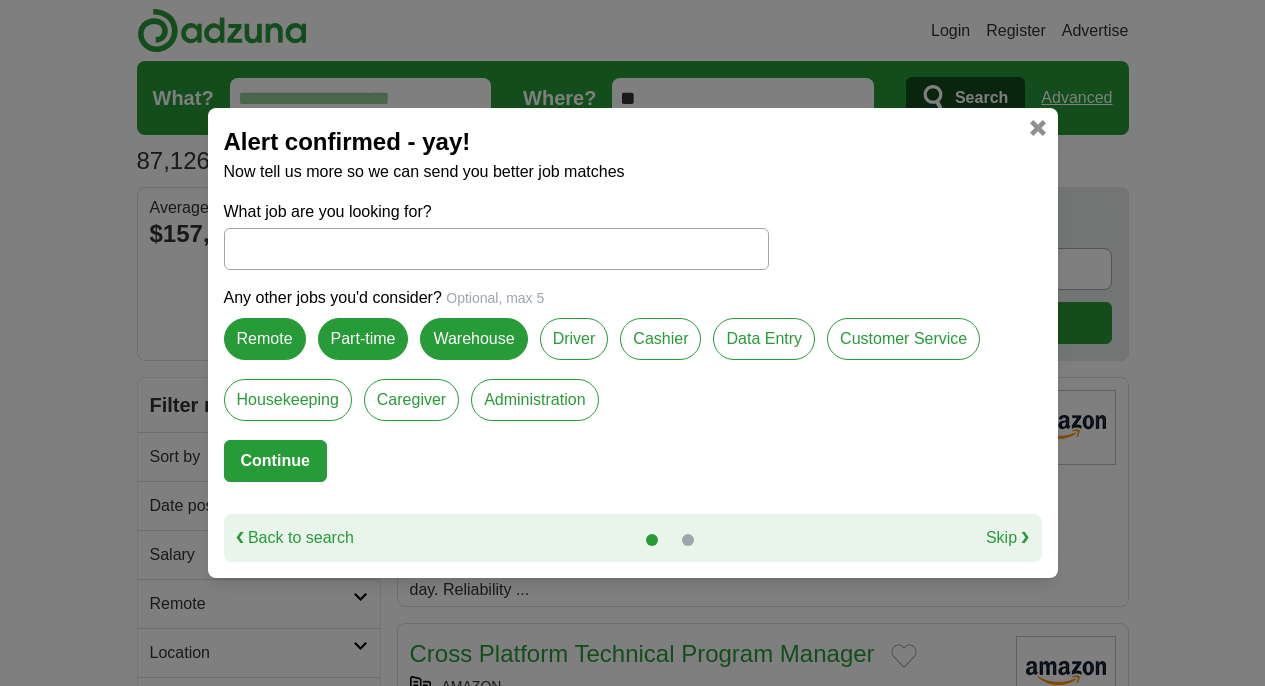 click on "Data Entry" at bounding box center (764, 339) 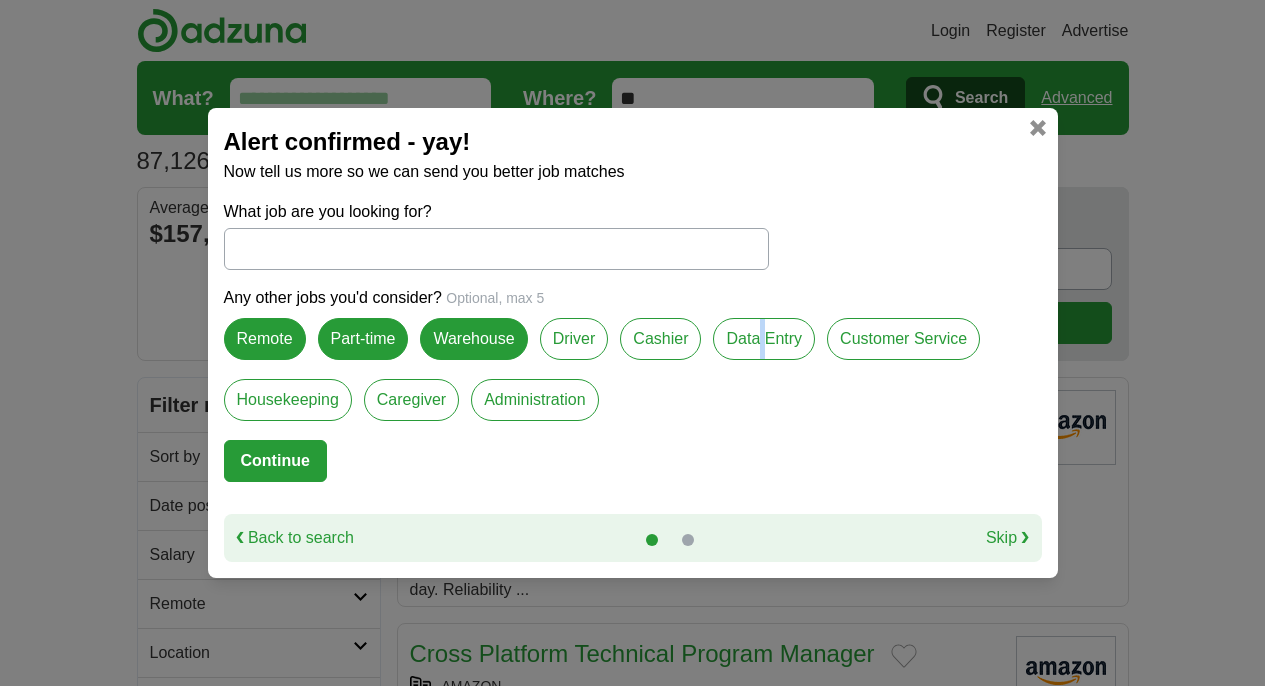 click on "Data Entry" at bounding box center [764, 339] 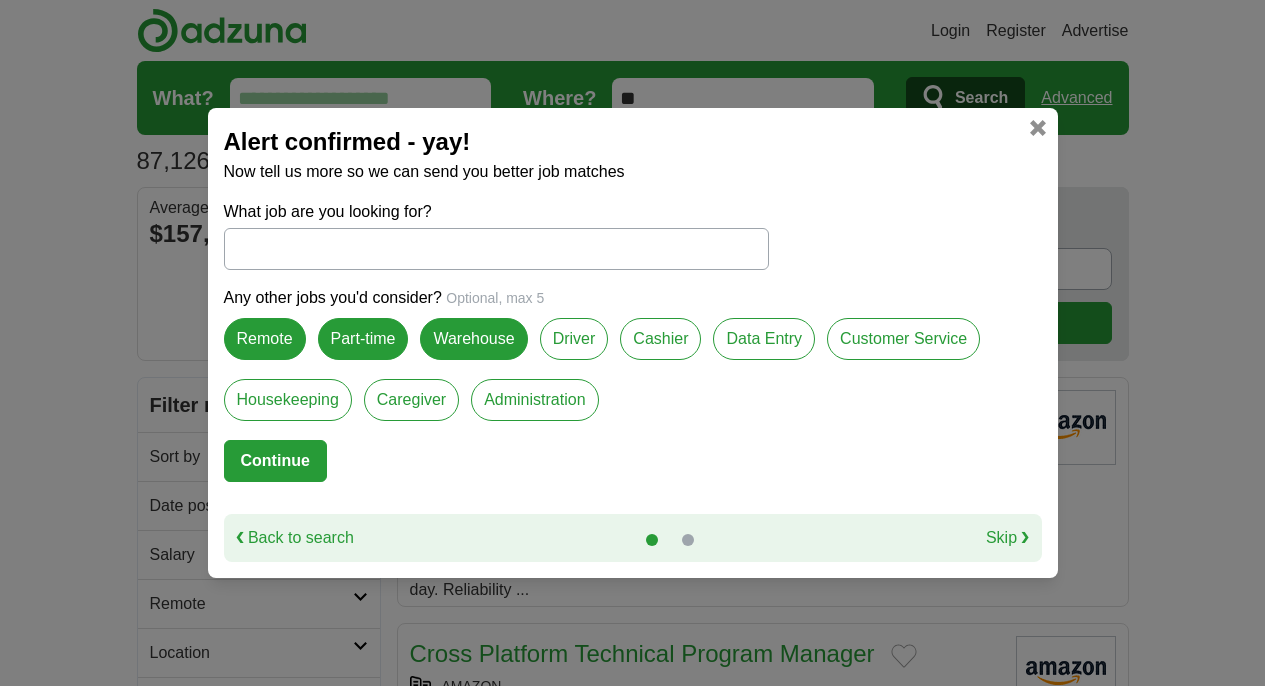 click on "Data Entry" at bounding box center (764, 339) 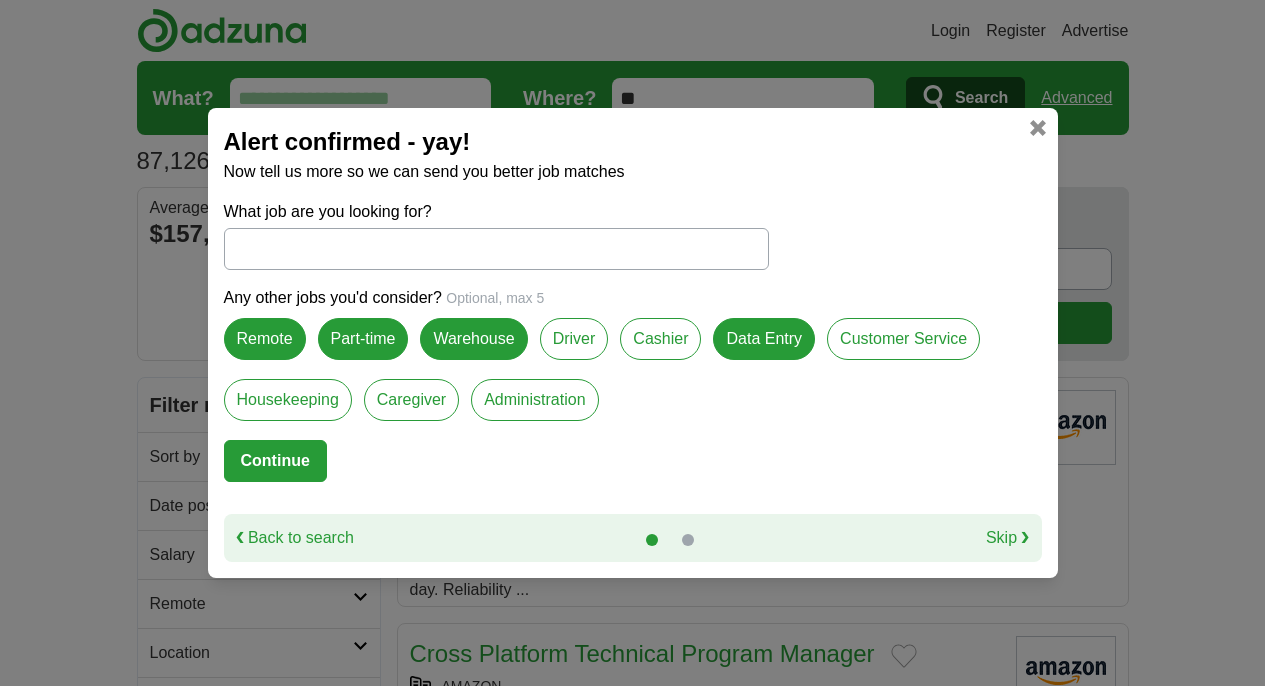 click on "Administration" at bounding box center (534, 400) 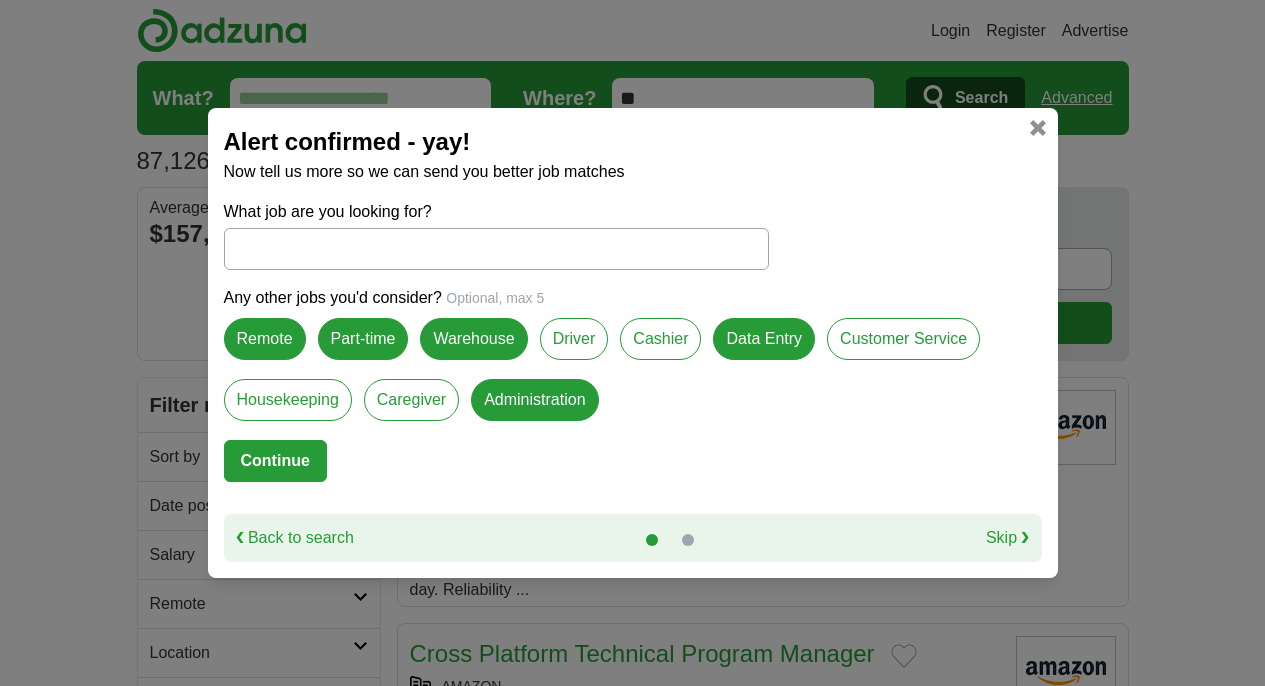 click on "Customer Service" at bounding box center (903, 339) 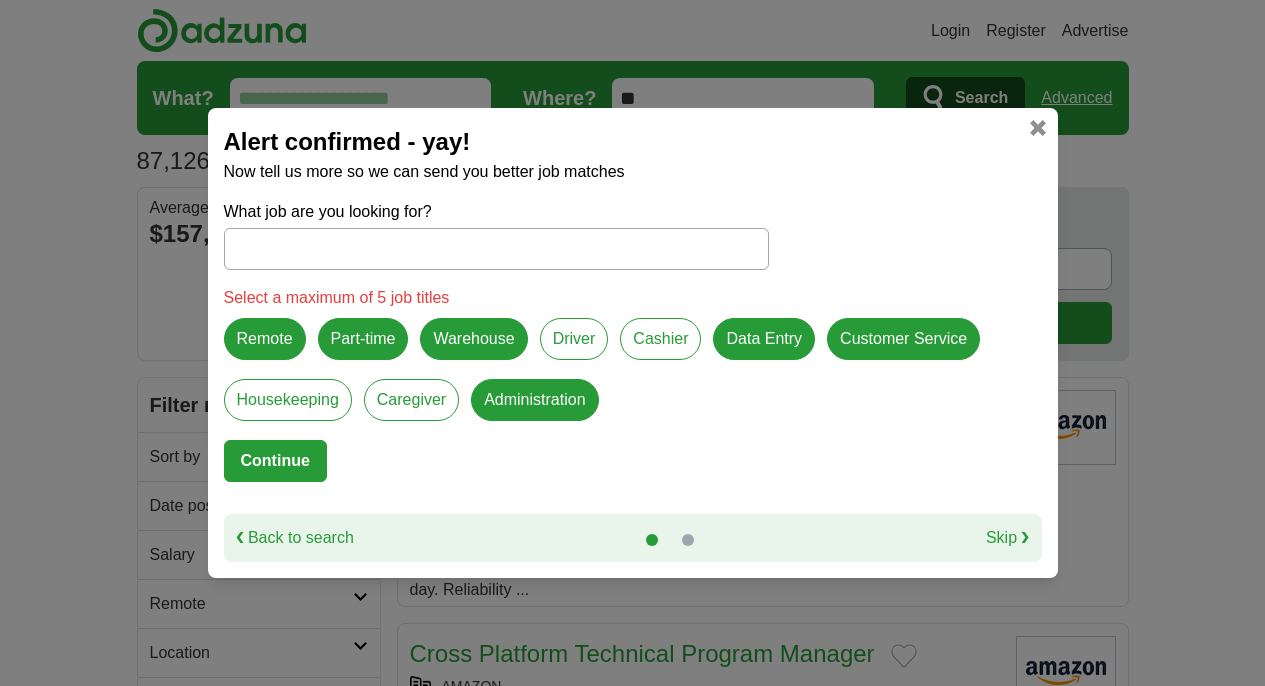click on "What job are you looking for?" at bounding box center (496, 249) 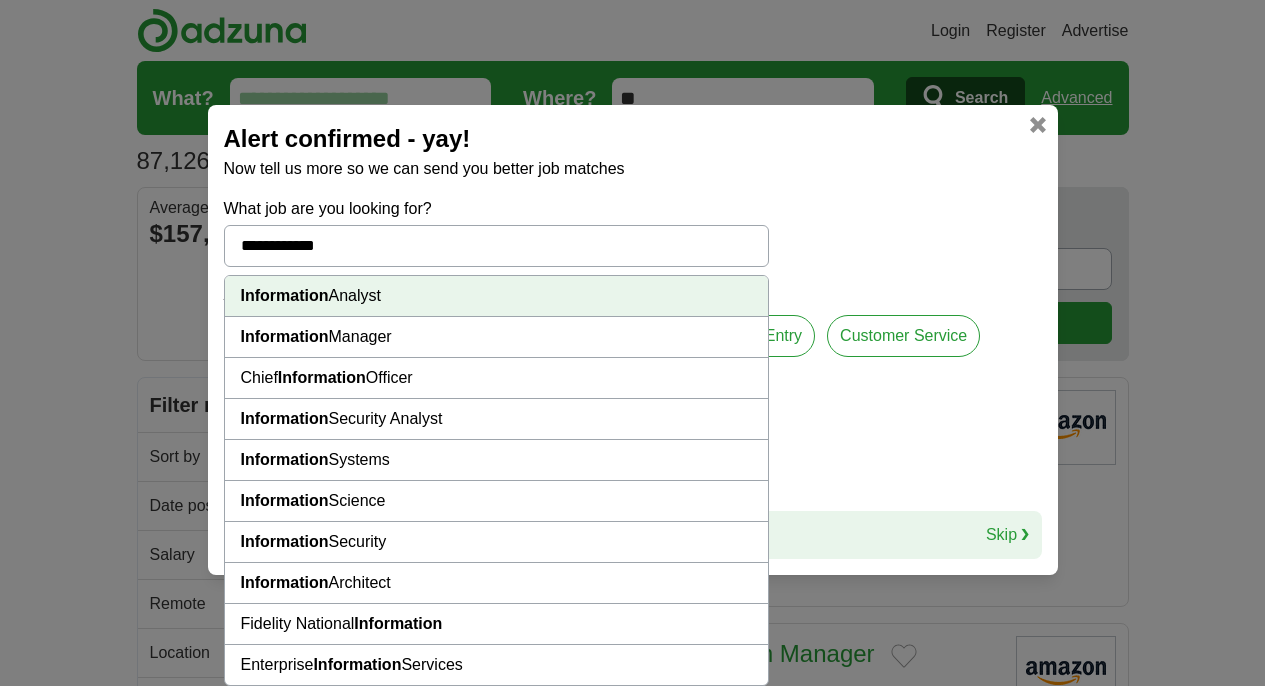 scroll, scrollTop: 0, scrollLeft: 0, axis: both 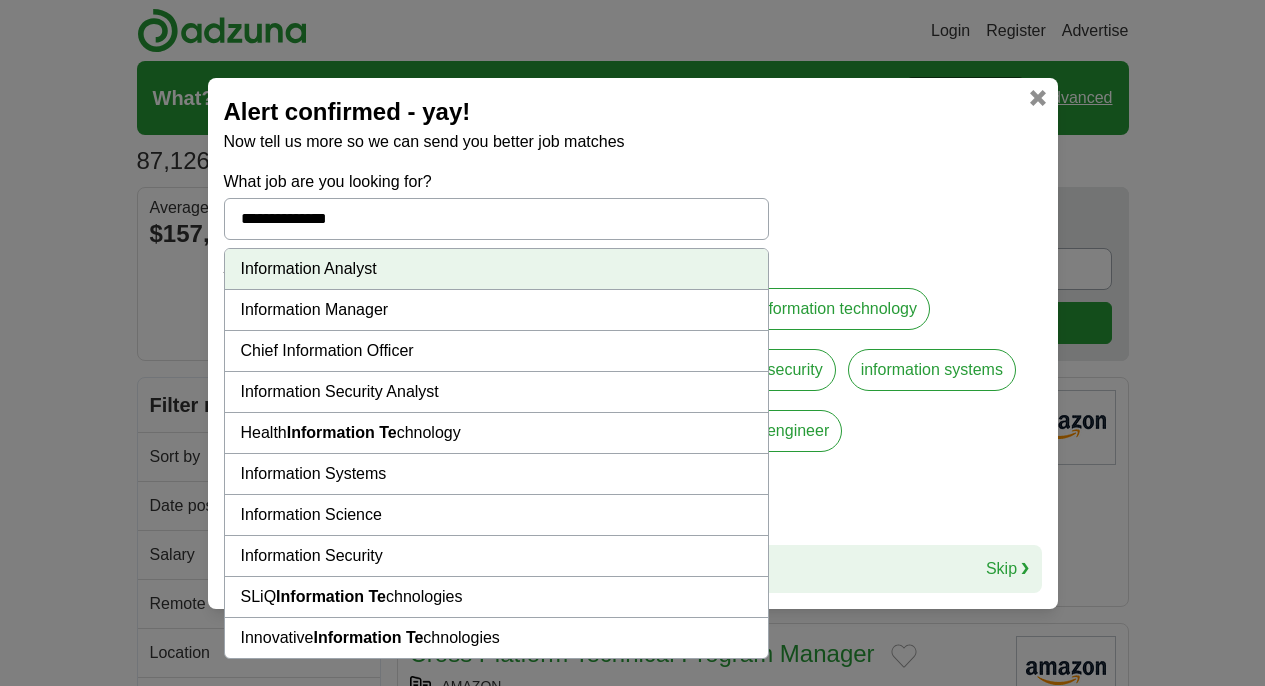 click on "Information Systems" at bounding box center (496, 474) 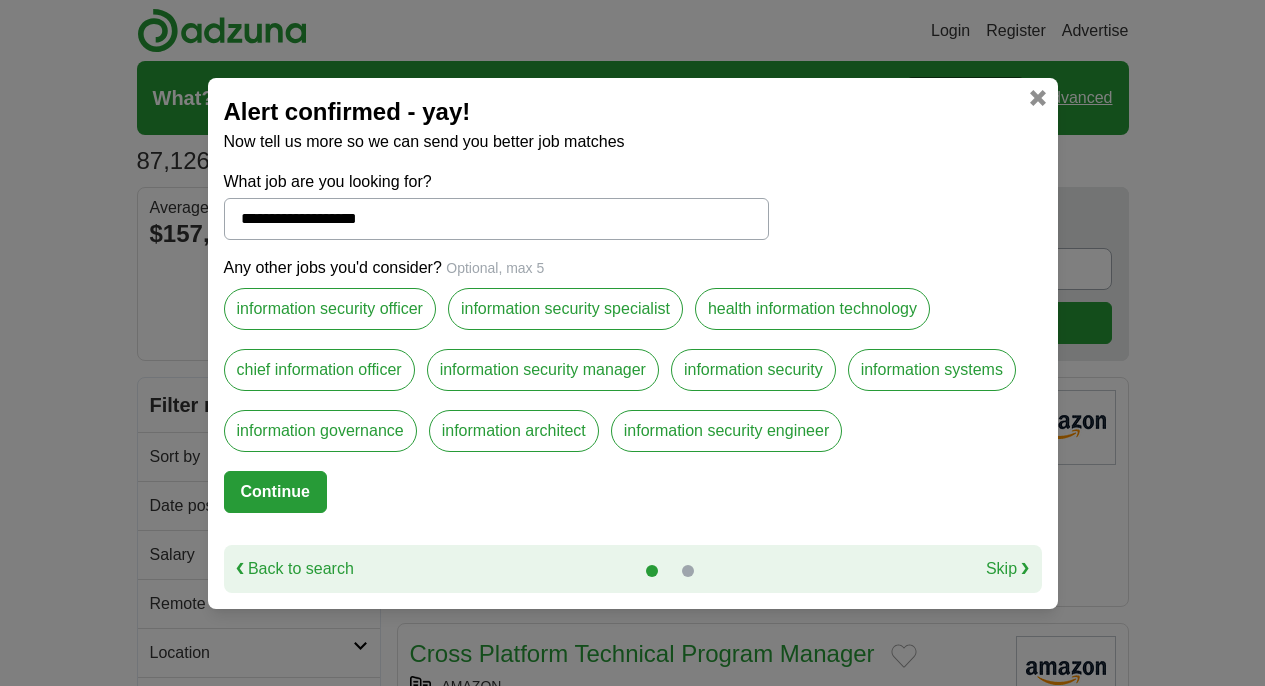 click on "health information technology" at bounding box center [812, 309] 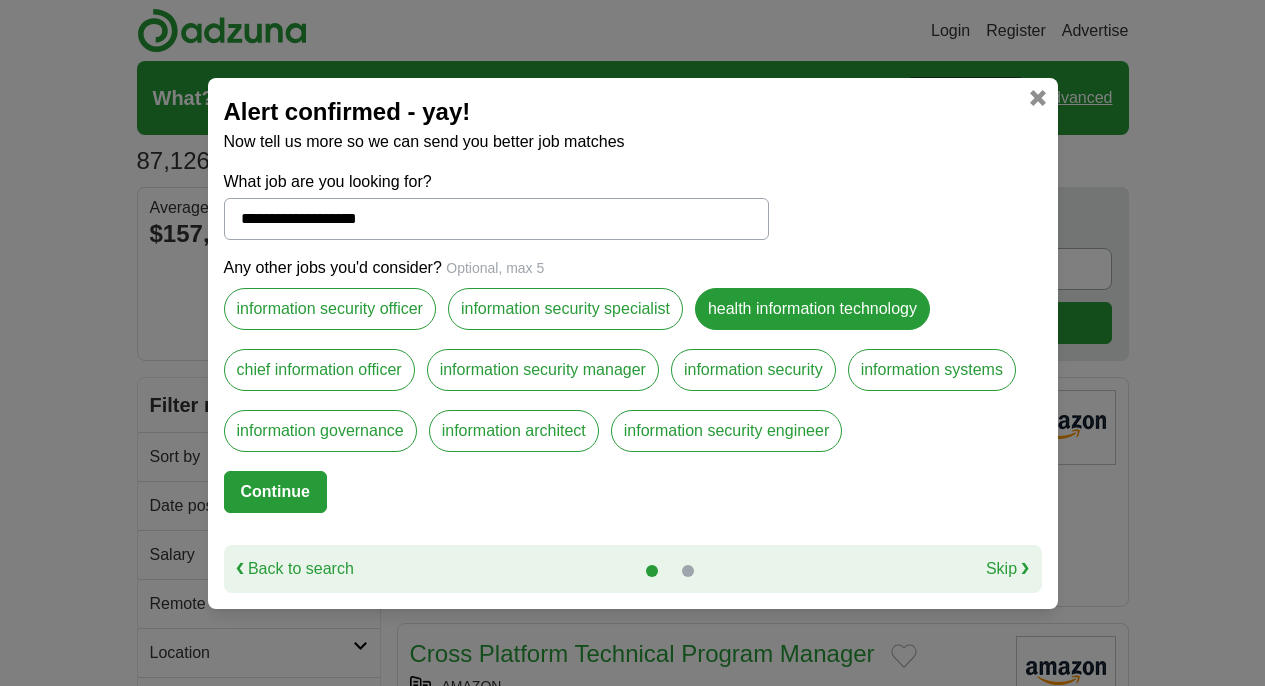 click on "Continue" at bounding box center [275, 492] 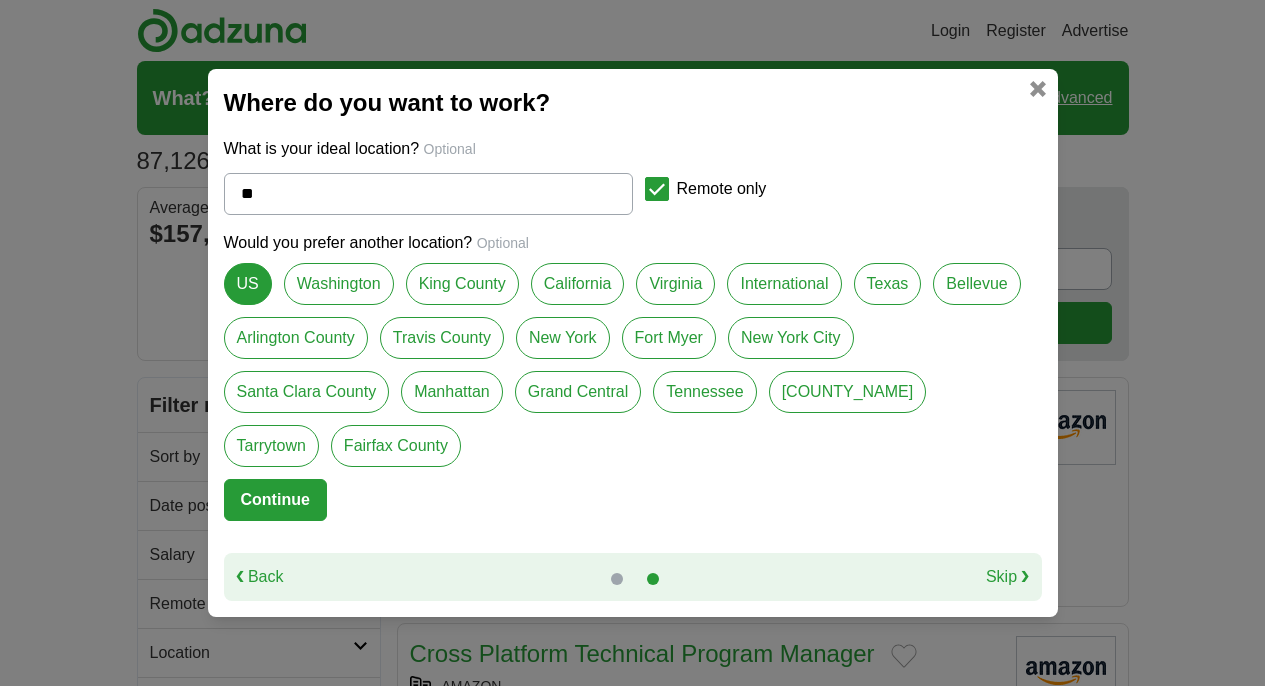 click on "❮ Back" at bounding box center (260, 577) 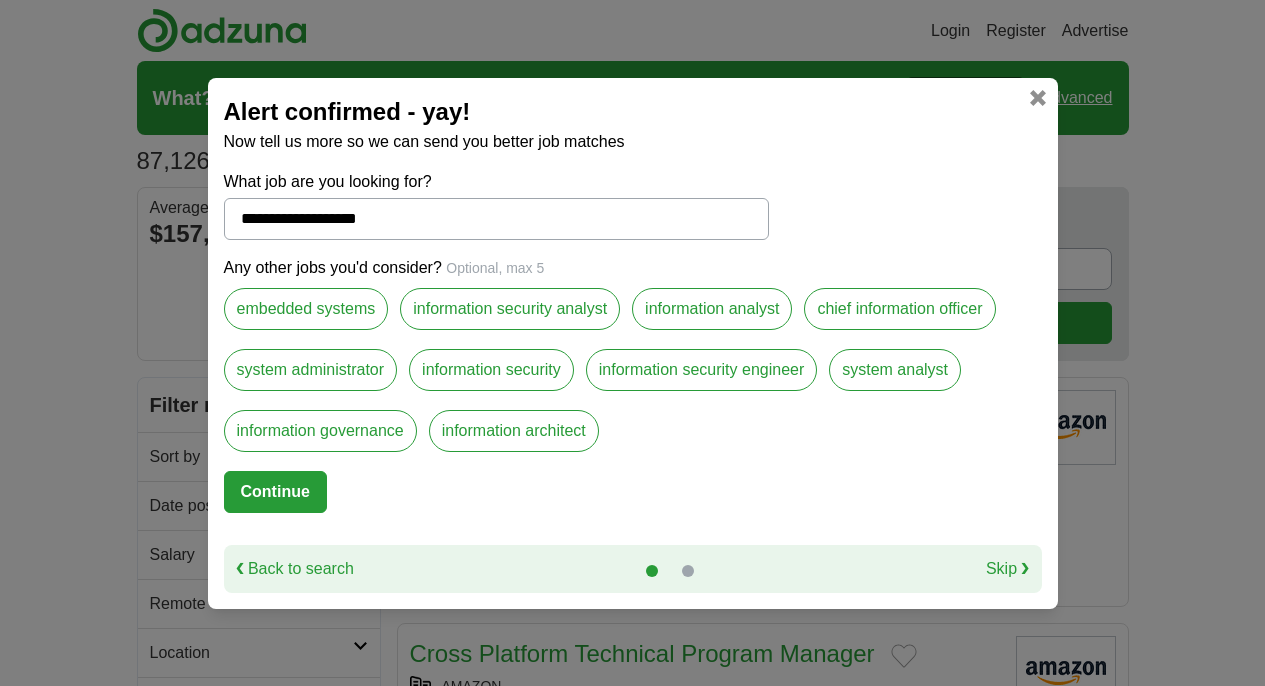 drag, startPoint x: 397, startPoint y: 220, endPoint x: 243, endPoint y: 222, distance: 154.01299 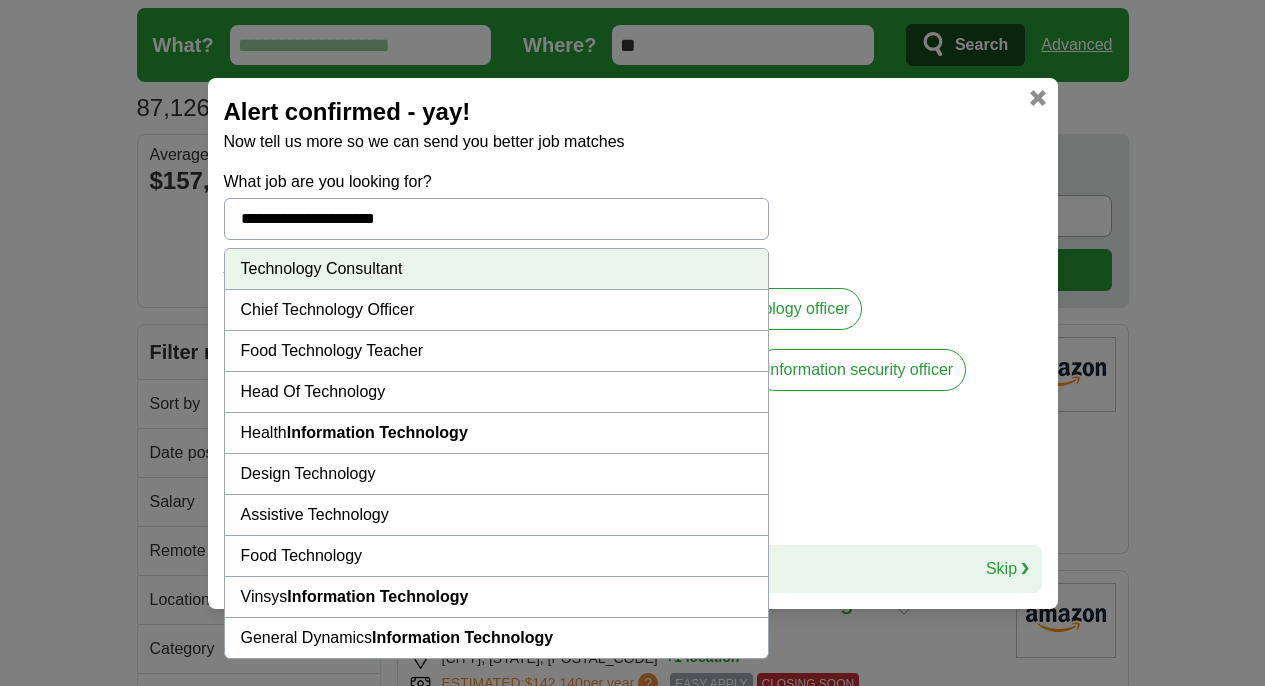 scroll, scrollTop: 51, scrollLeft: 0, axis: vertical 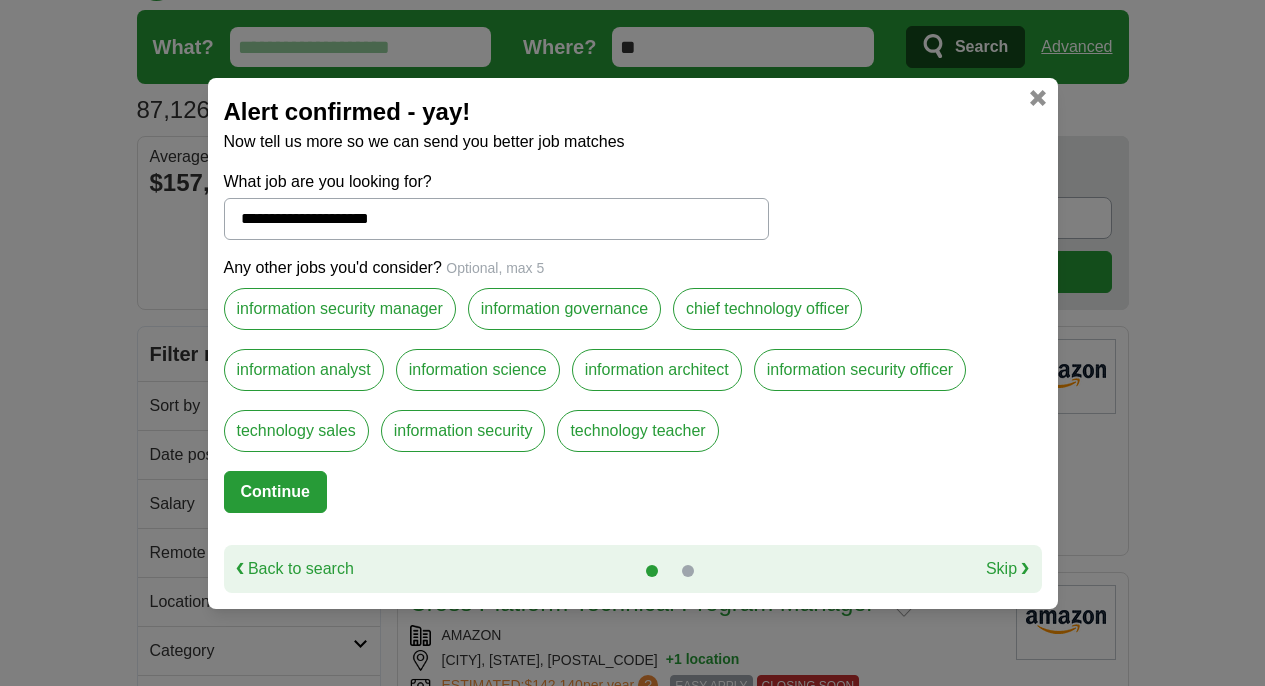 type on "**********" 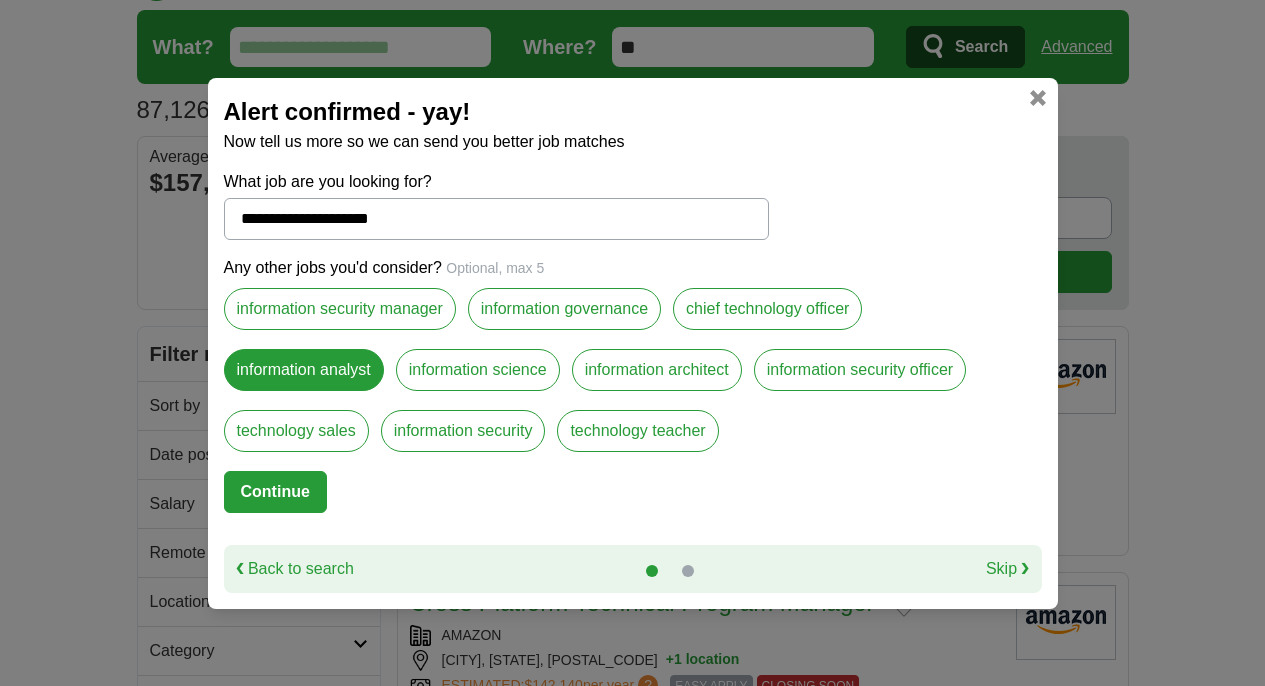 click on "Continue" at bounding box center (275, 492) 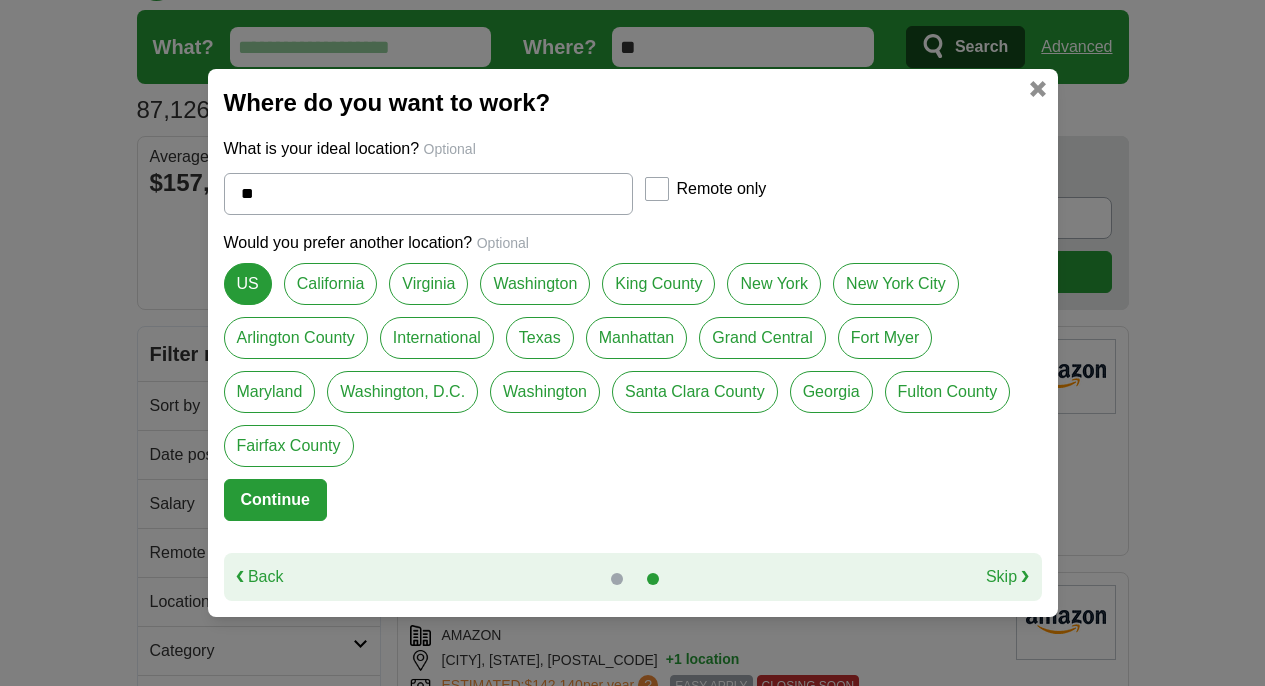 click on "Continue" at bounding box center [275, 500] 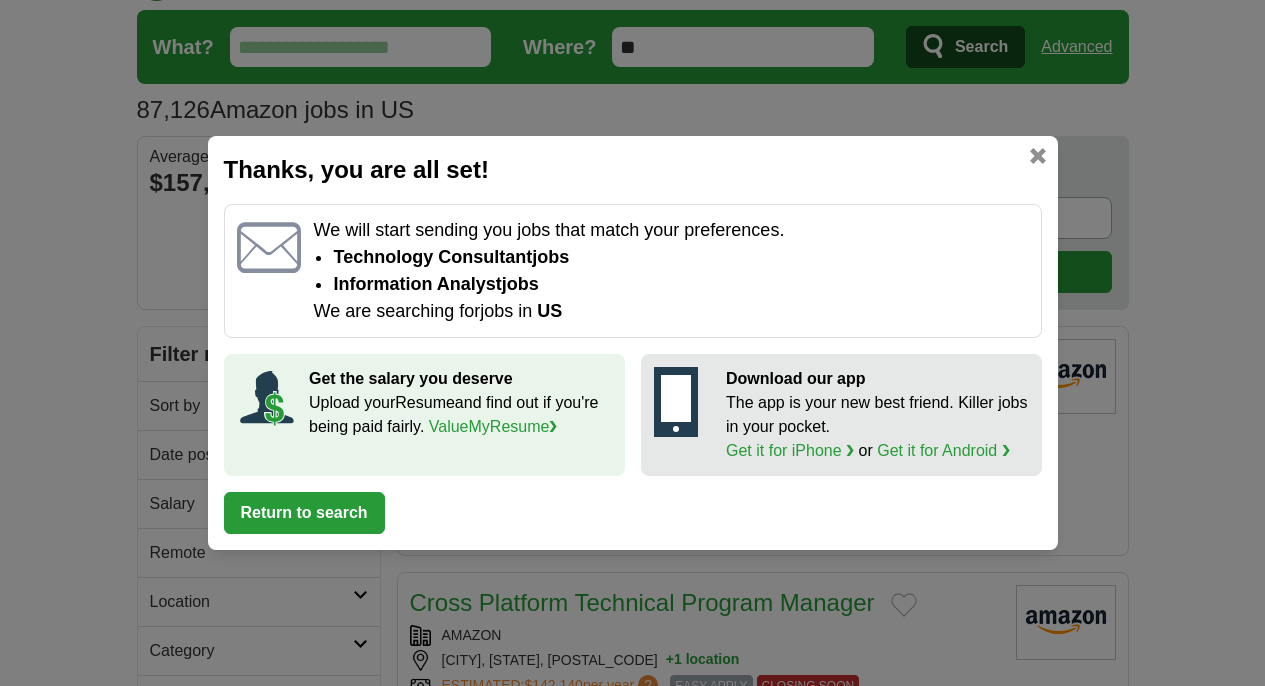 click on "Return to search" at bounding box center (304, 513) 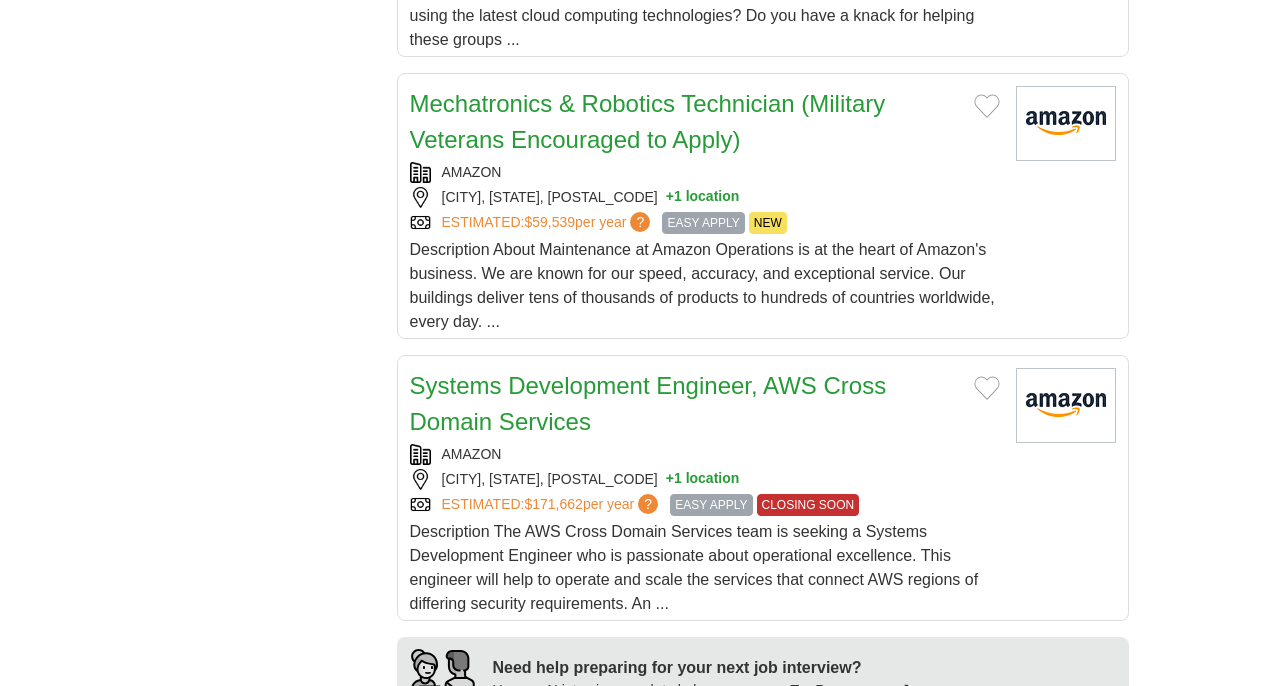 scroll, scrollTop: 1410, scrollLeft: 0, axis: vertical 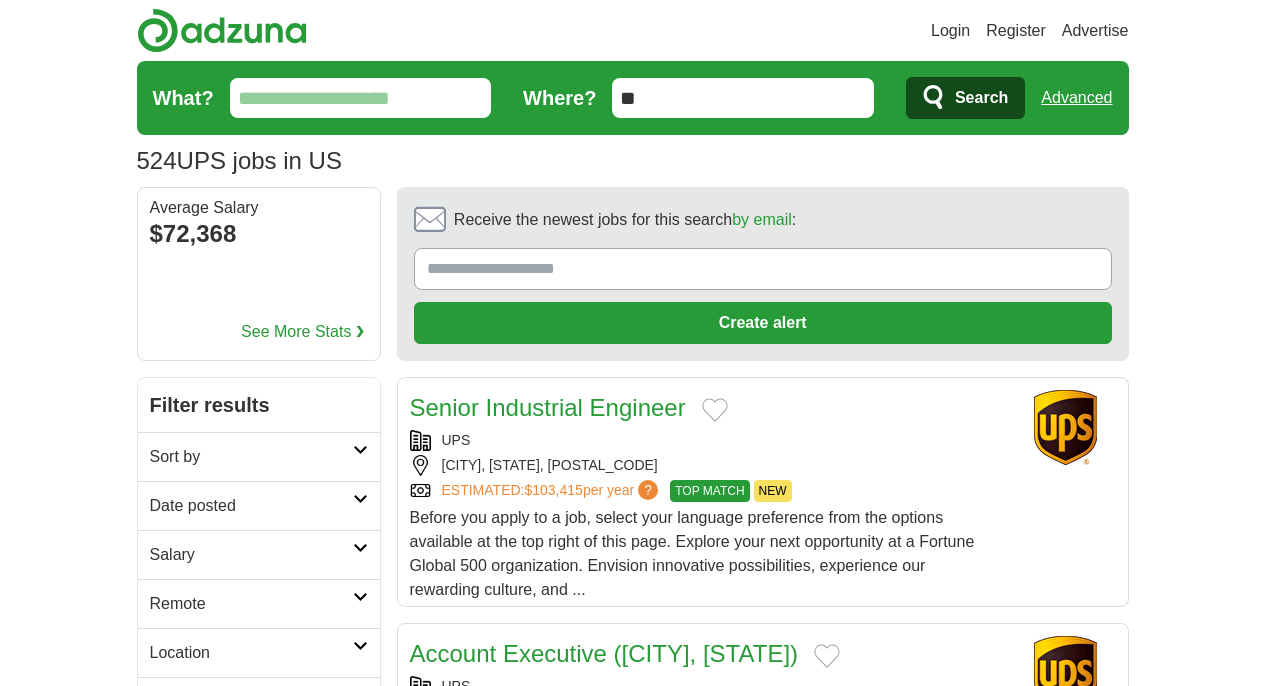 click on "Advanced" at bounding box center (1076, 98) 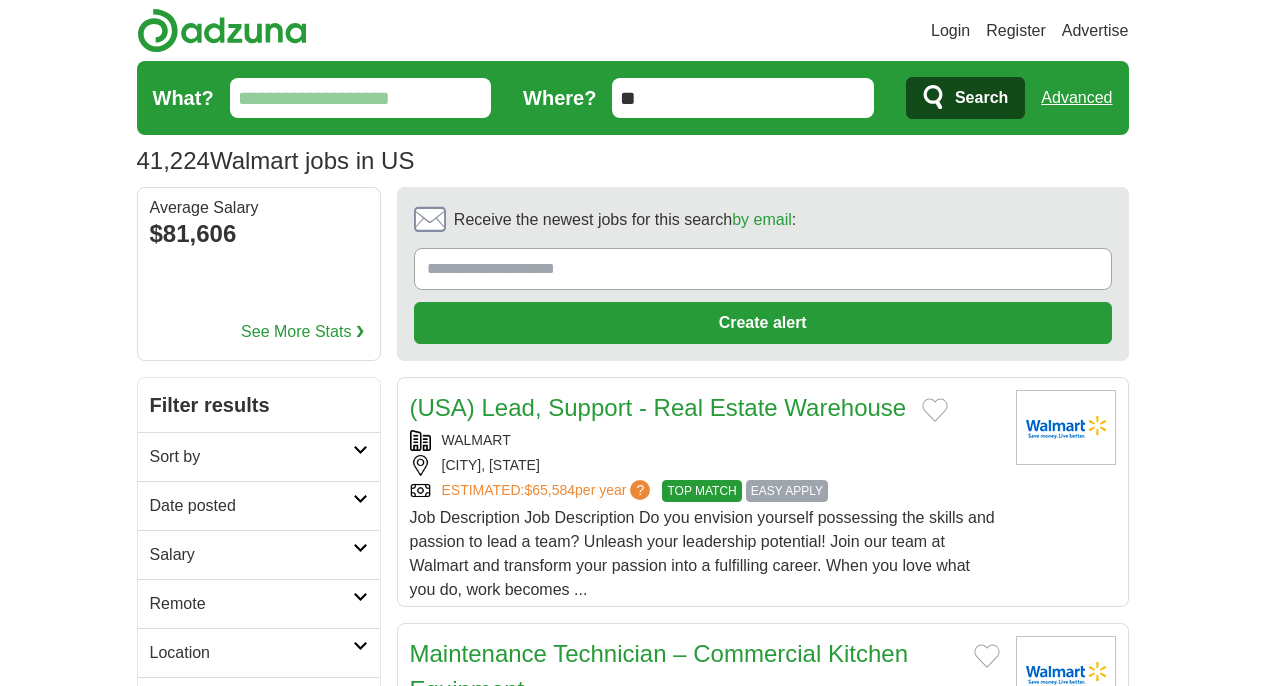 scroll, scrollTop: 0, scrollLeft: 0, axis: both 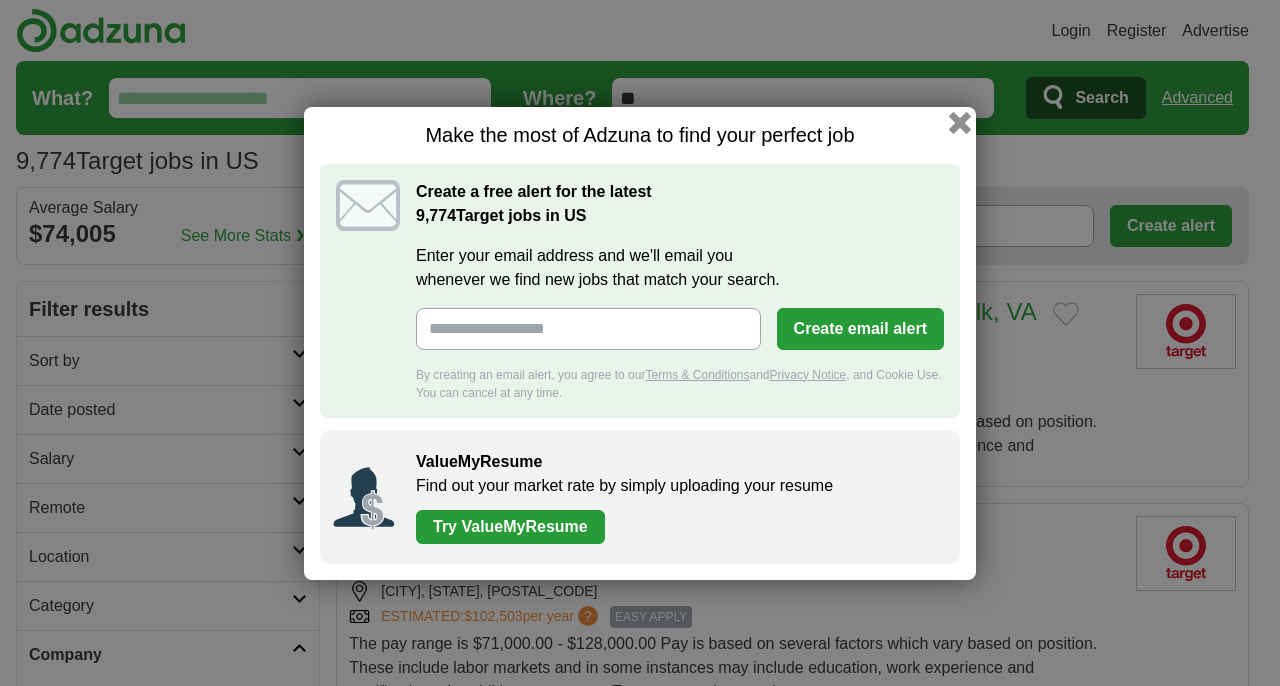 click at bounding box center (960, 122) 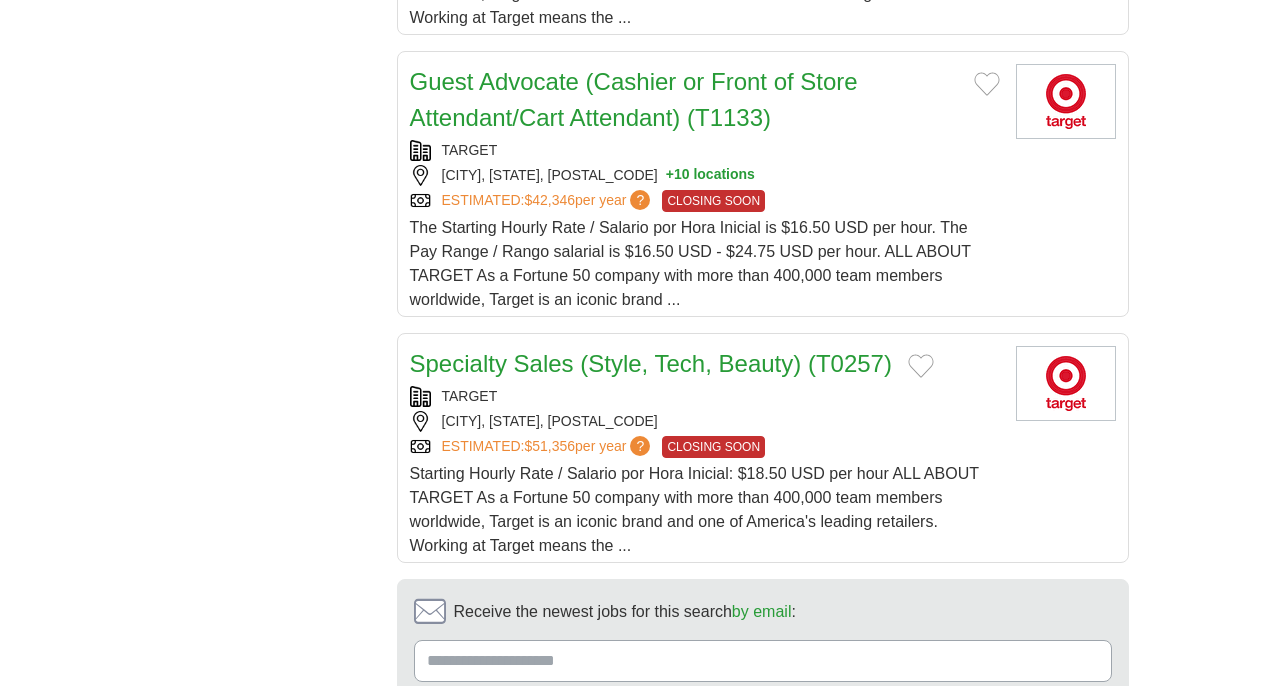 scroll, scrollTop: 2612, scrollLeft: 0, axis: vertical 